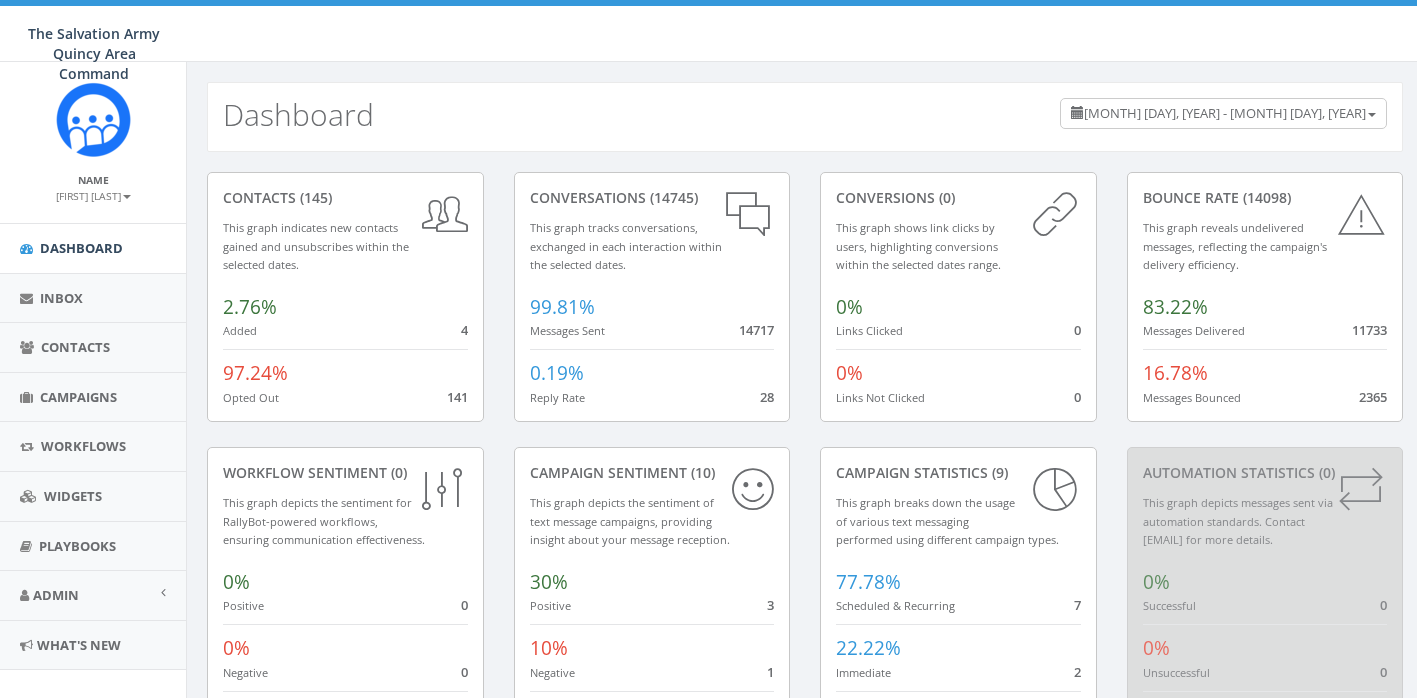 scroll, scrollTop: 0, scrollLeft: 0, axis: both 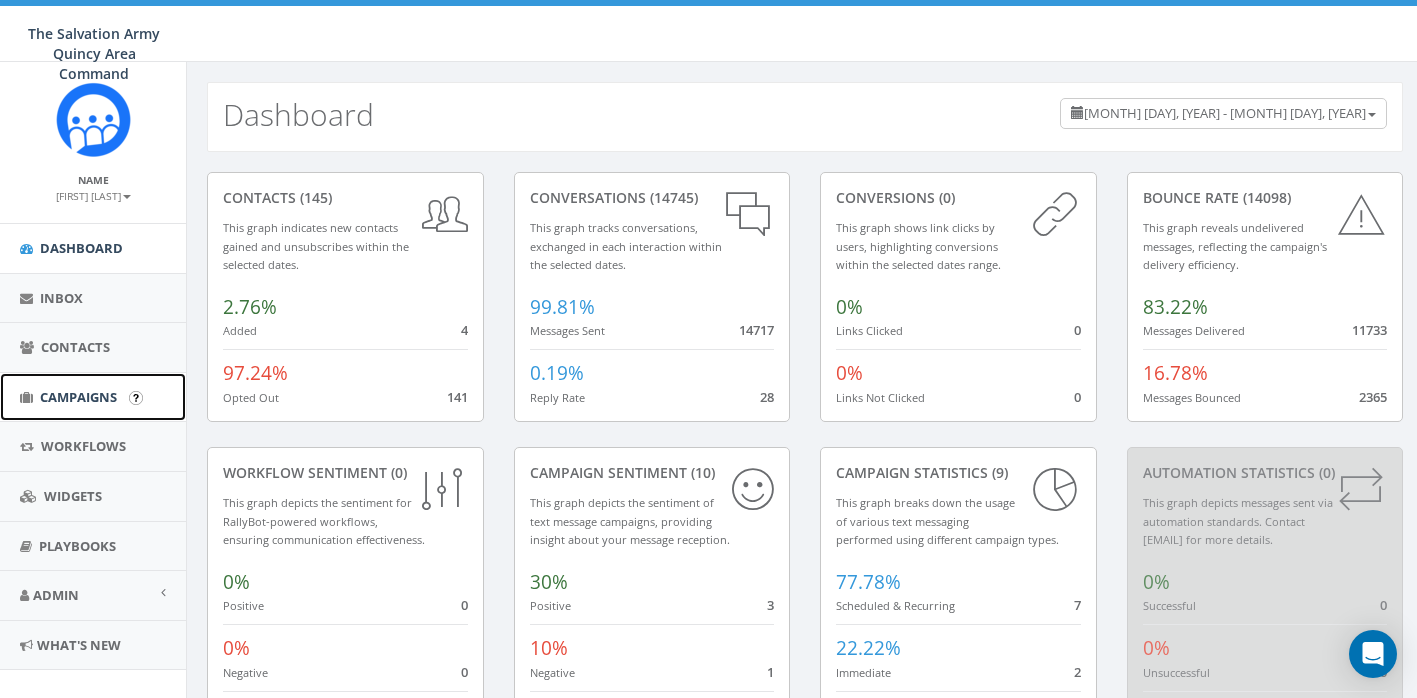 click on "Campaigns" at bounding box center [93, 397] 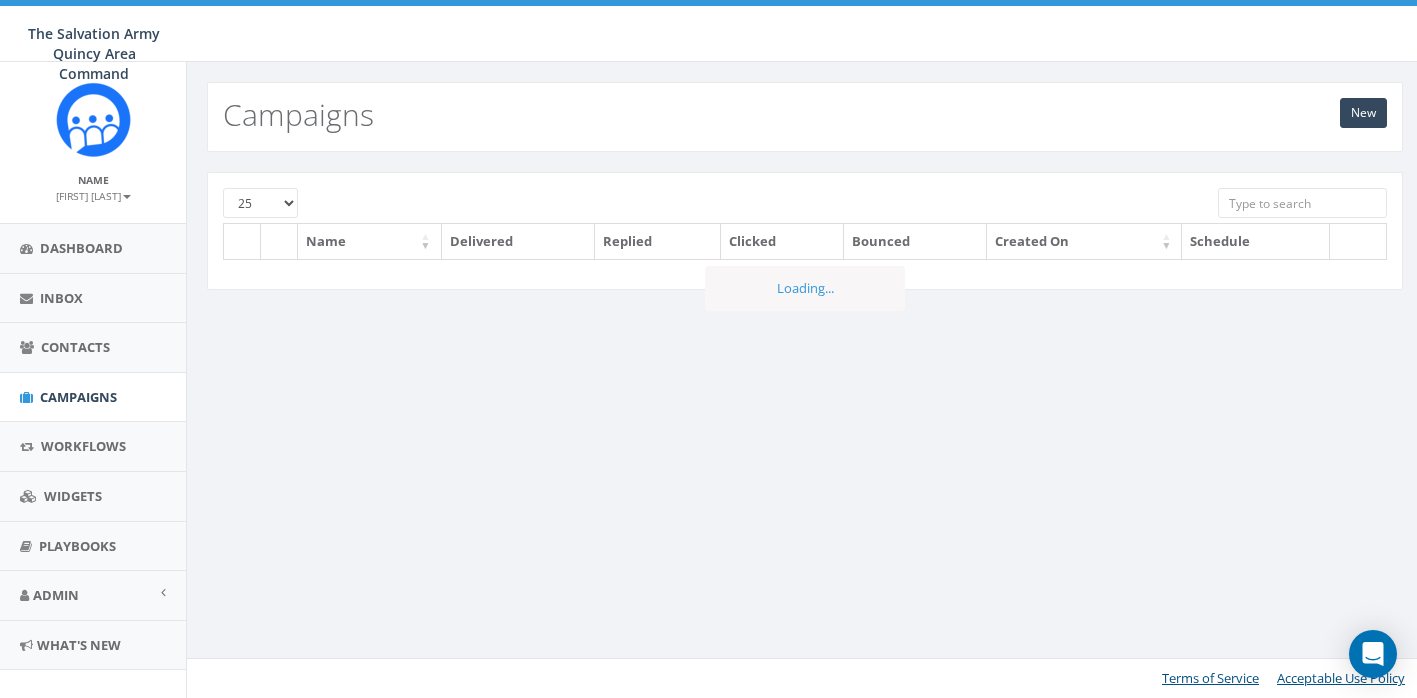 scroll, scrollTop: 0, scrollLeft: 0, axis: both 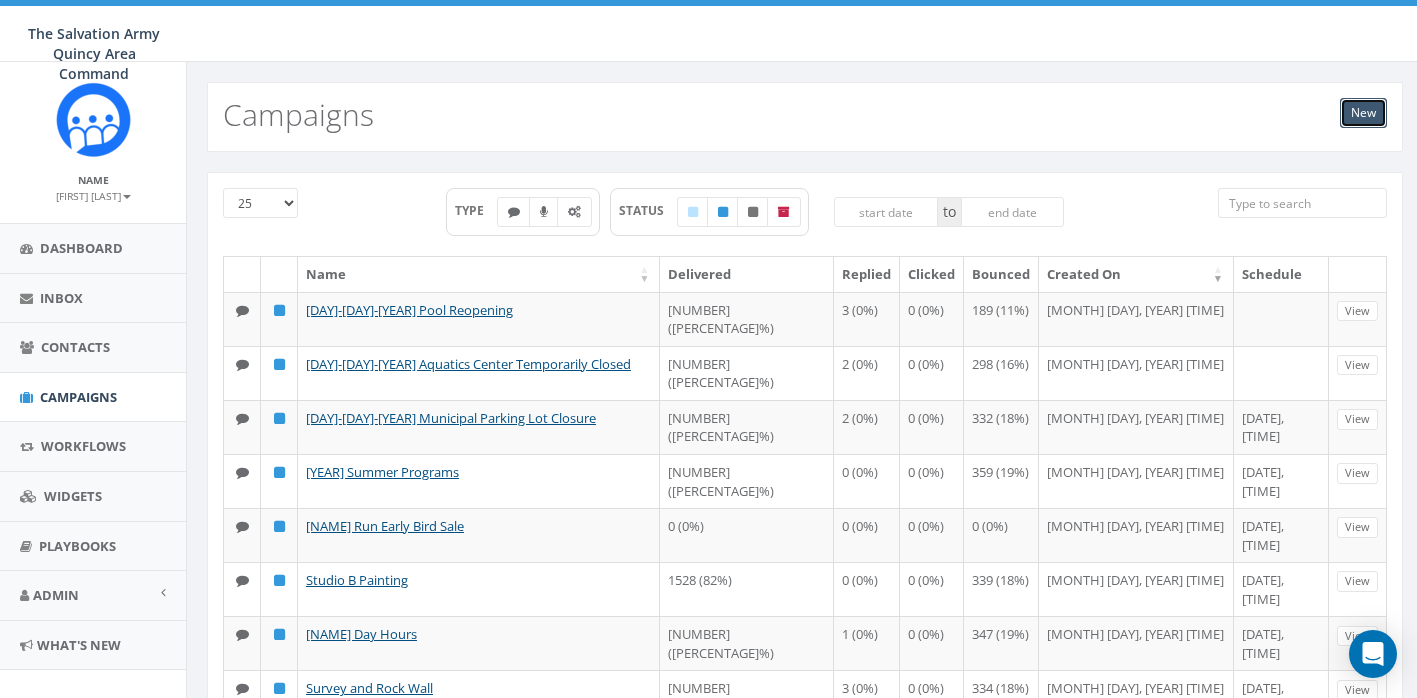 click on "New" at bounding box center [1363, 113] 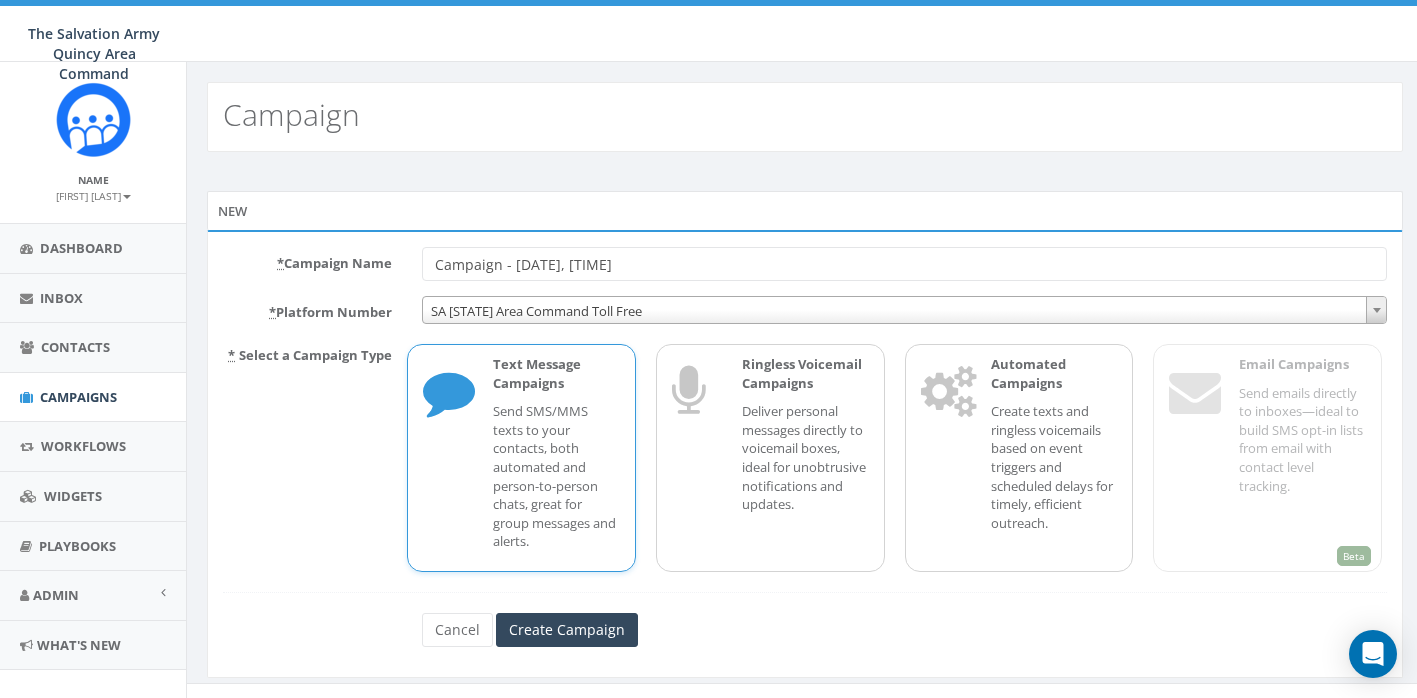 scroll, scrollTop: 0, scrollLeft: 0, axis: both 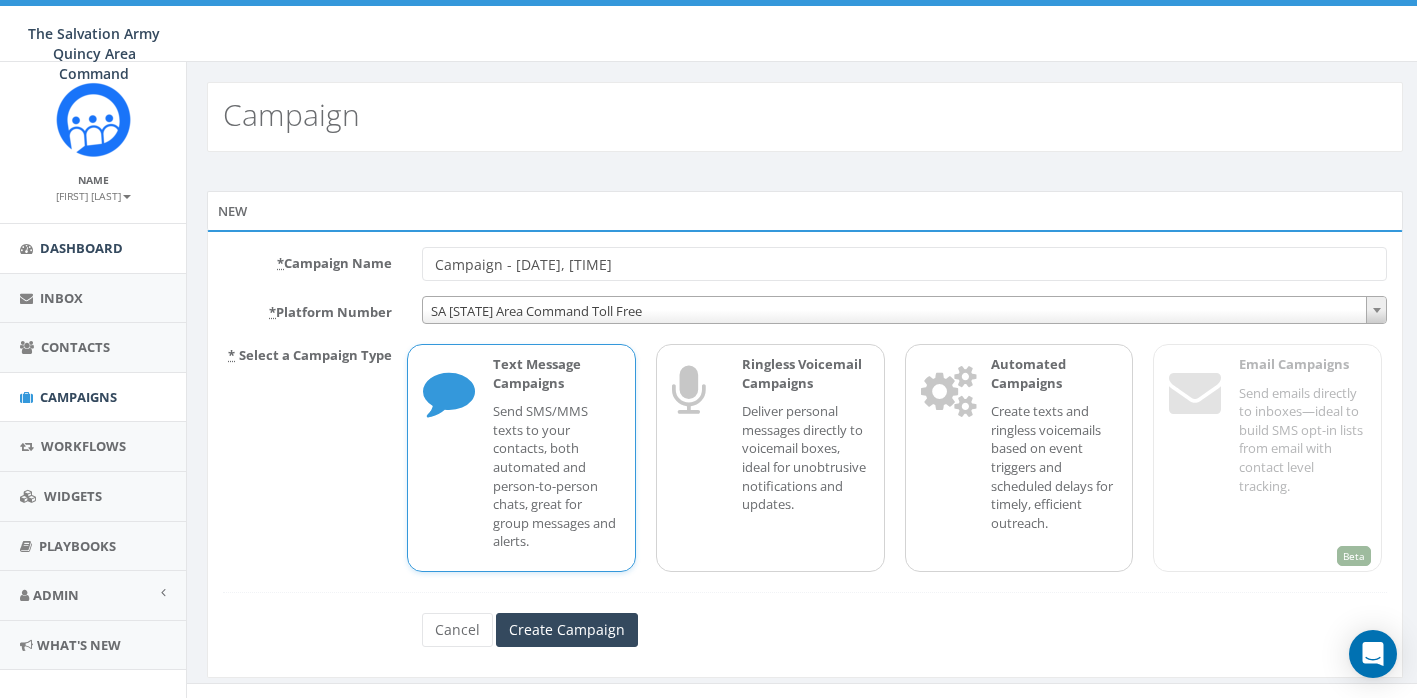 drag, startPoint x: 507, startPoint y: 264, endPoint x: 56, endPoint y: 246, distance: 451.35907 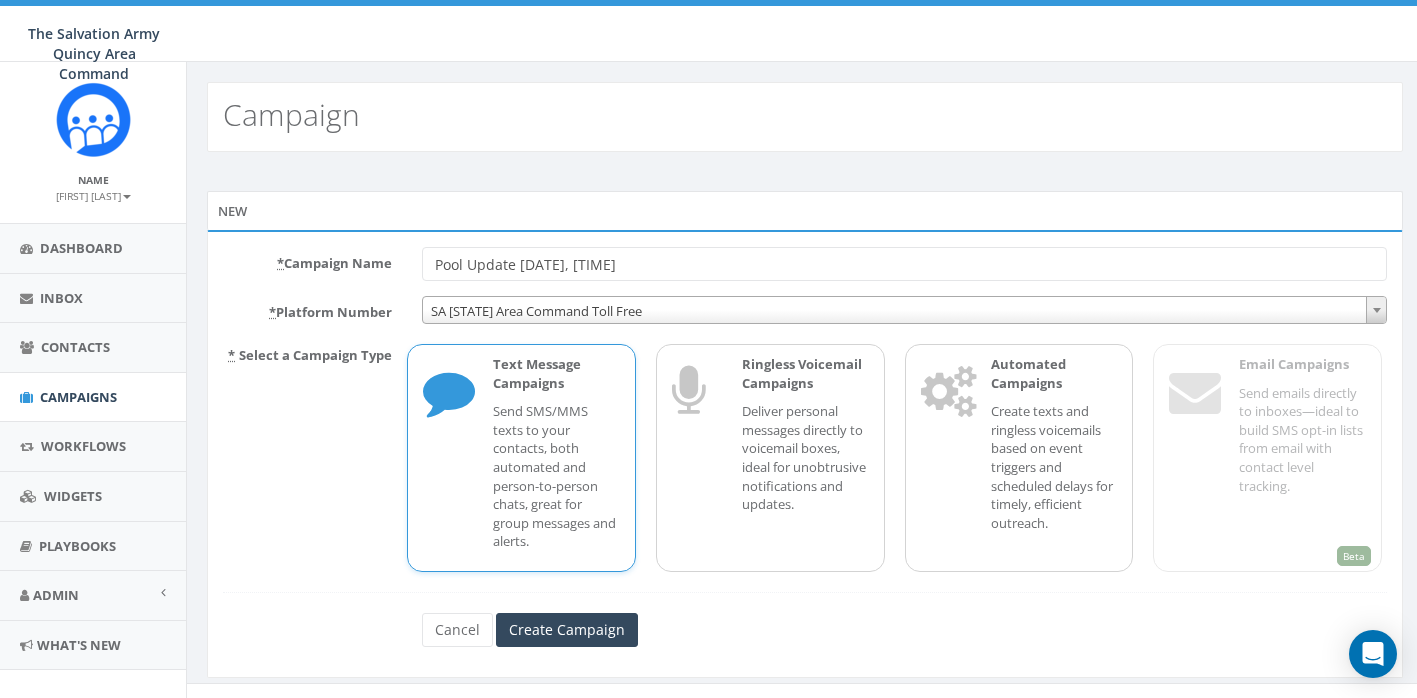 click on "Pool Update 08/04/2025, 10:21:51" at bounding box center [904, 264] 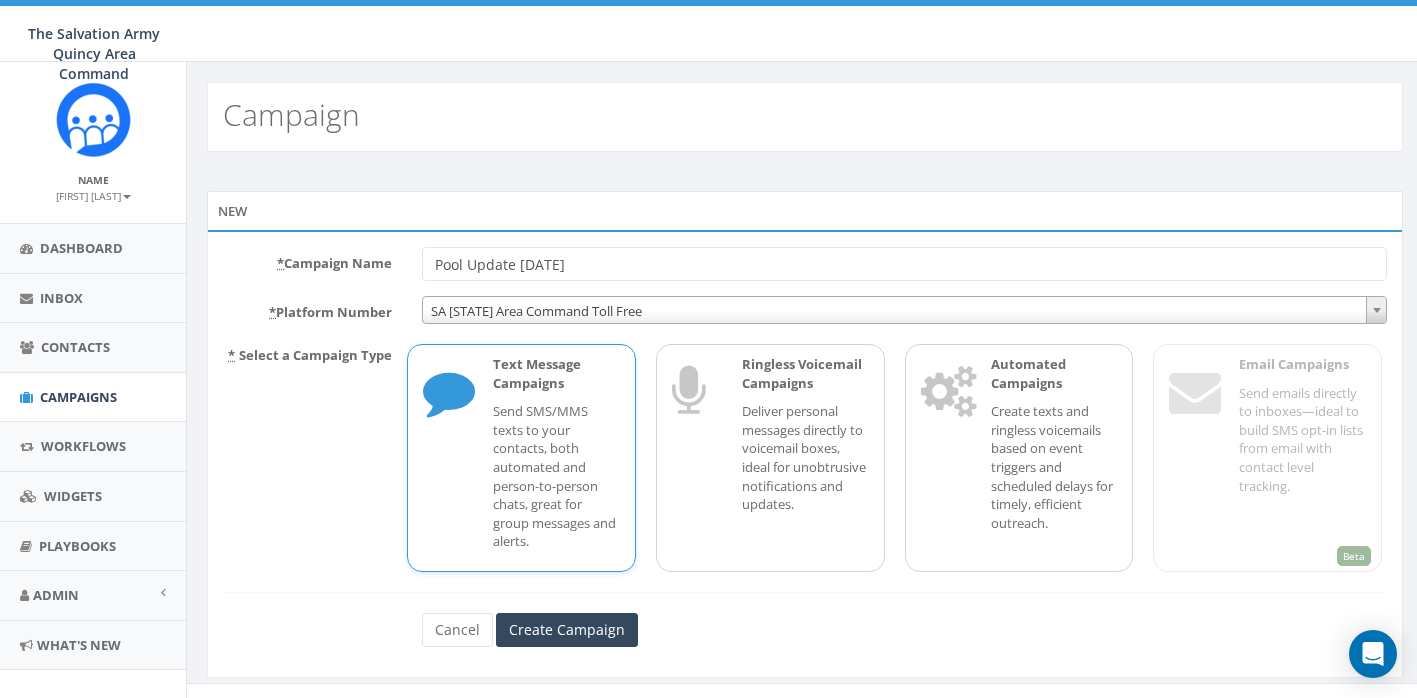 type on "Pool Update 08/04/2025" 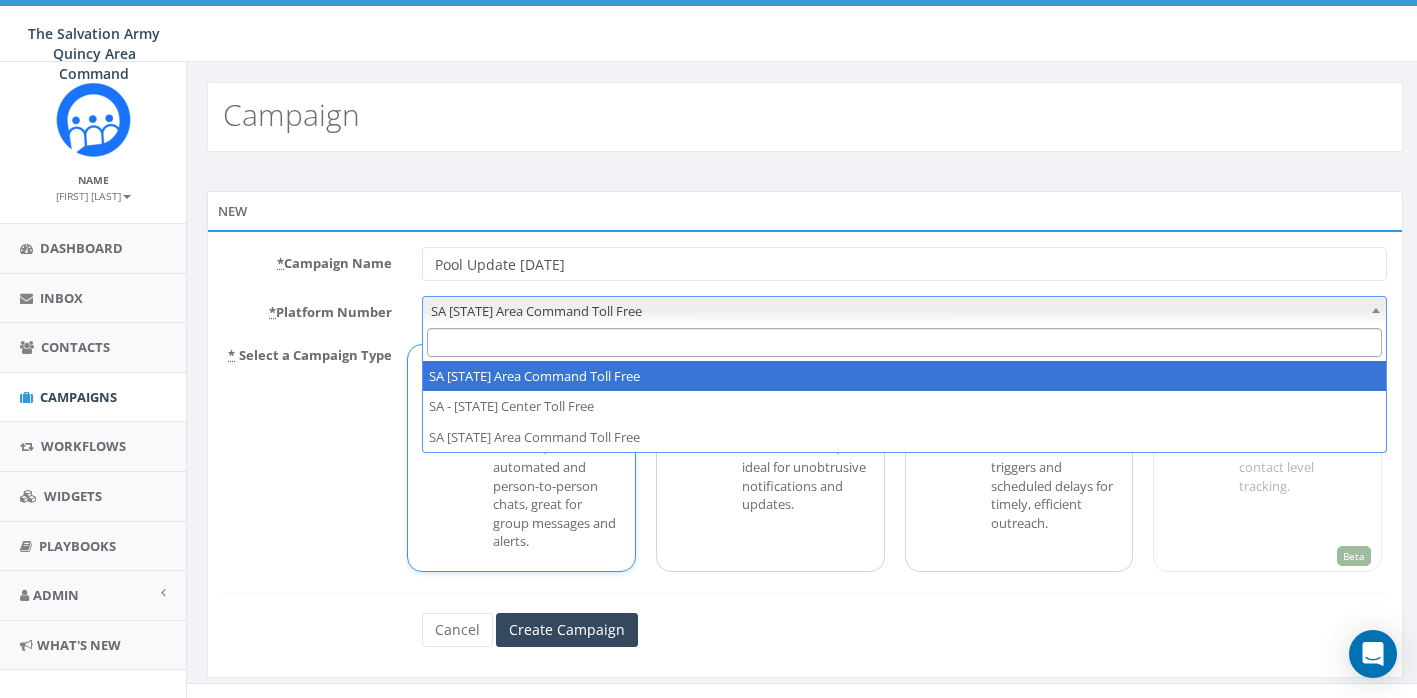 click on "SA Hannibal Area Command Toll Free" at bounding box center [904, 311] 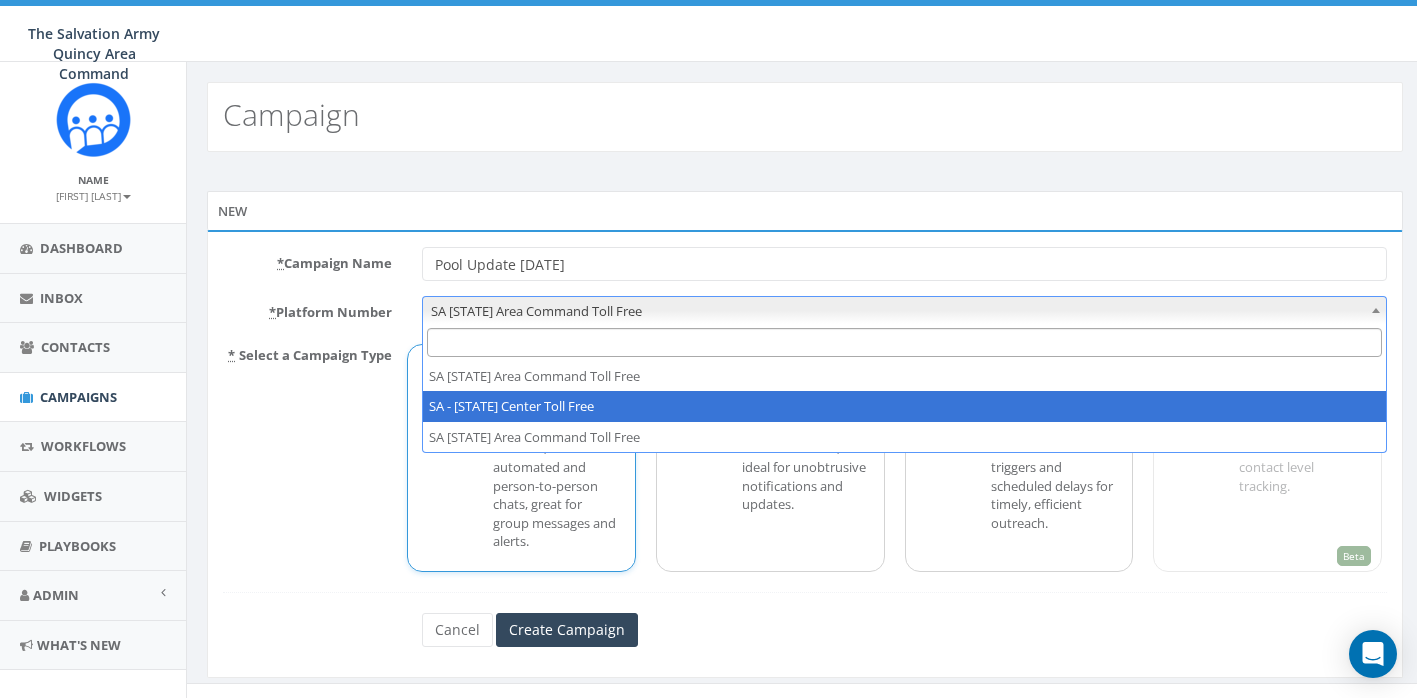 select on "102550" 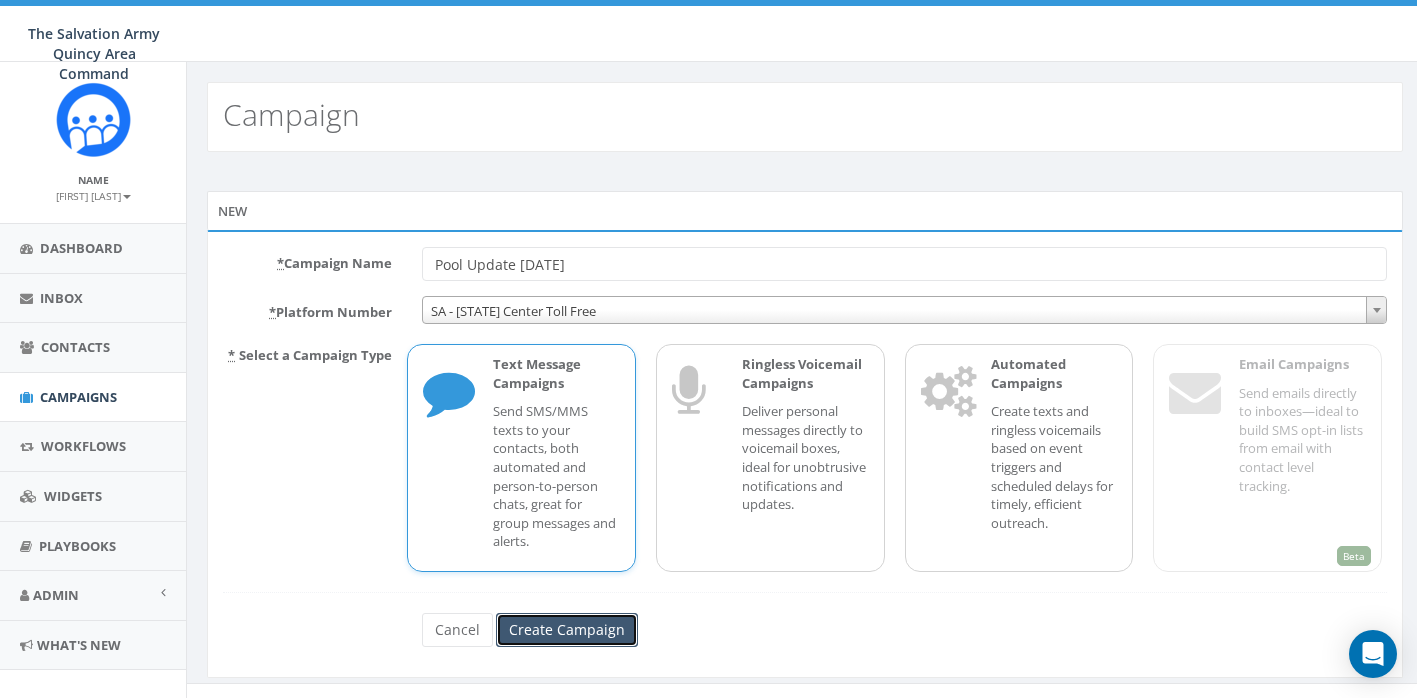 click on "Create Campaign" at bounding box center (567, 630) 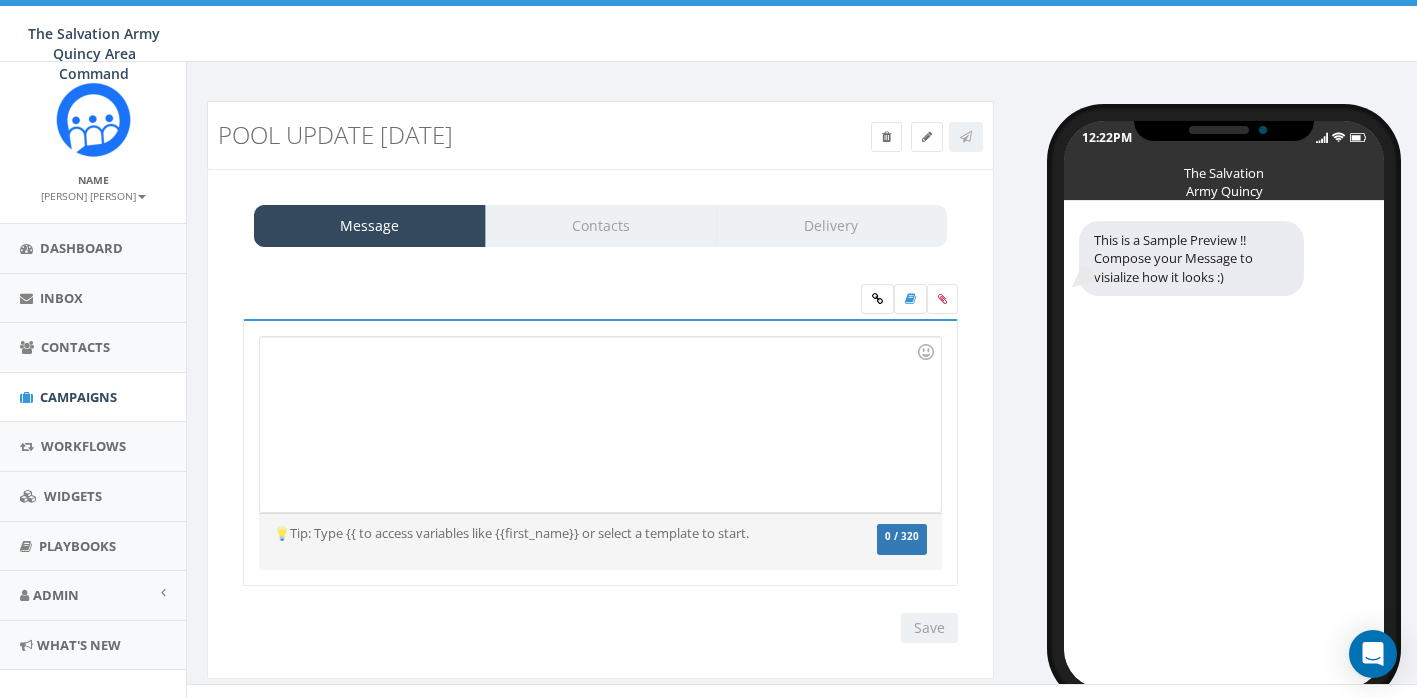 scroll, scrollTop: 0, scrollLeft: 0, axis: both 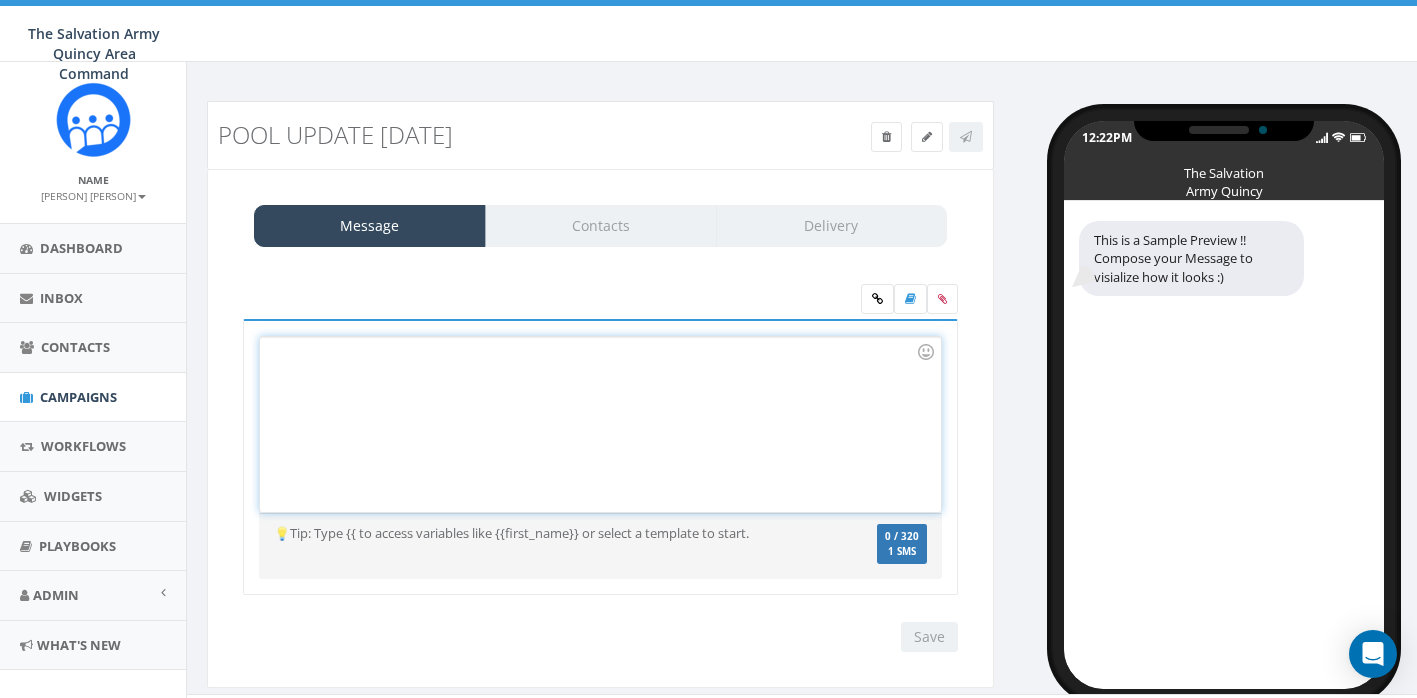 click at bounding box center [600, 424] 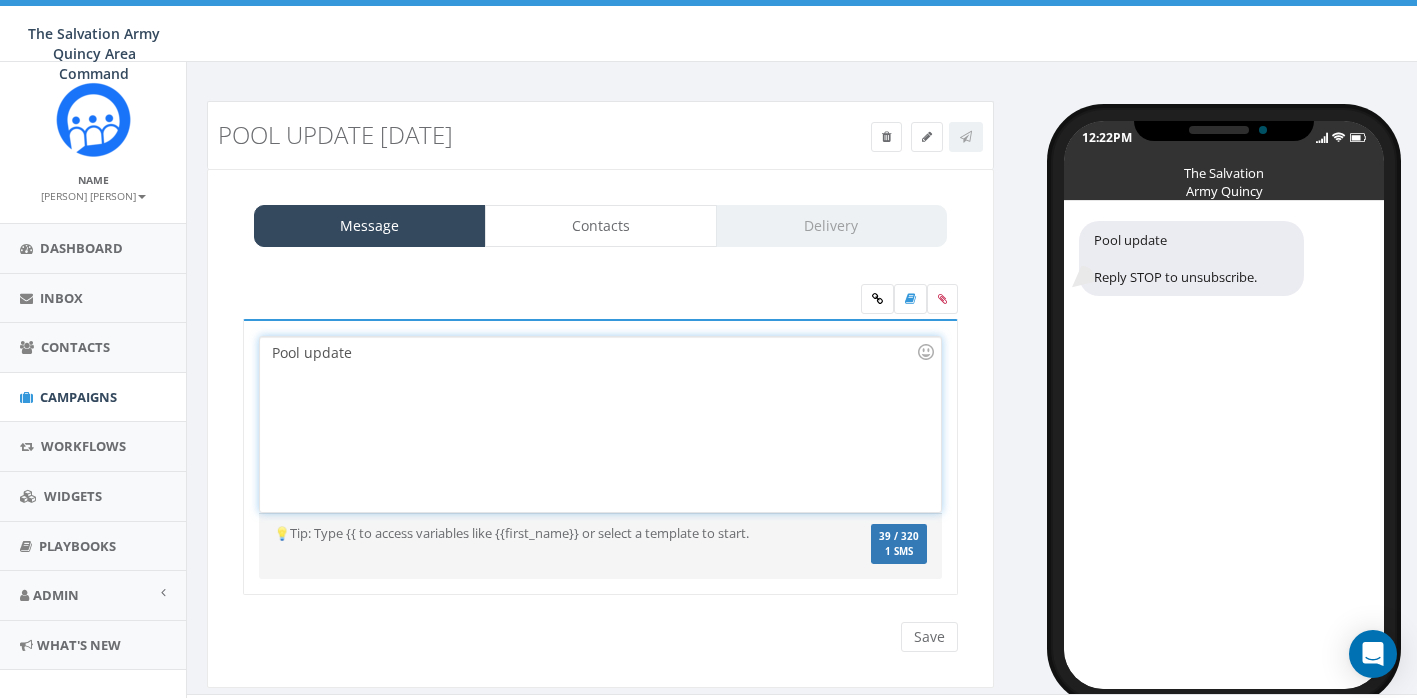 click on "Pool update" at bounding box center (600, 424) 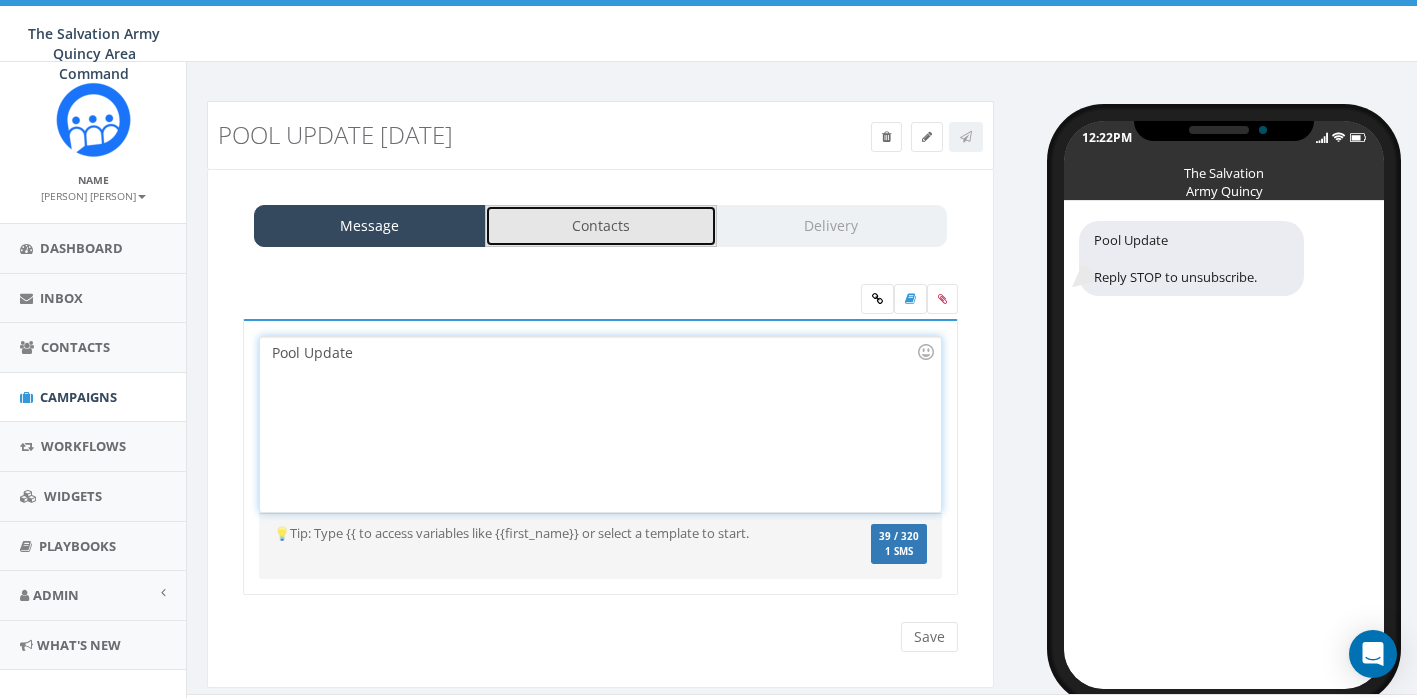 click on "Contacts" at bounding box center [601, 226] 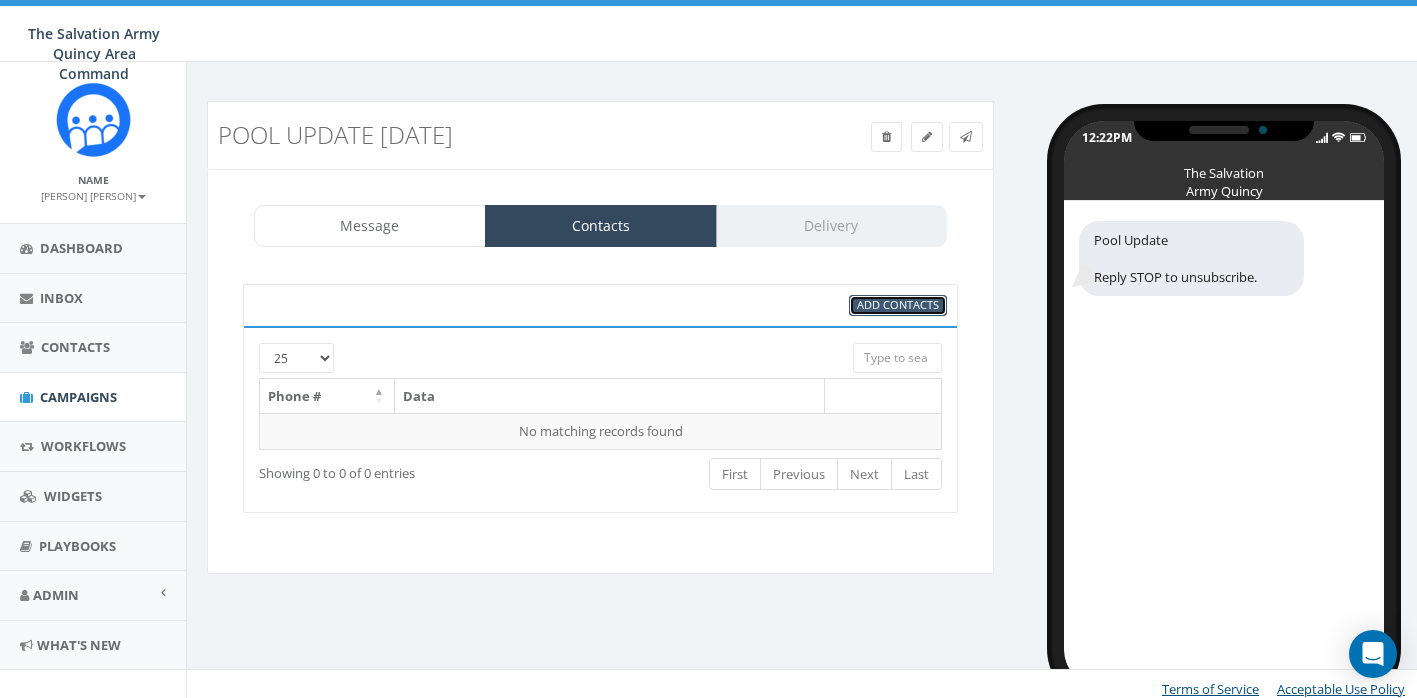 click on "Add Contacts" at bounding box center [898, 304] 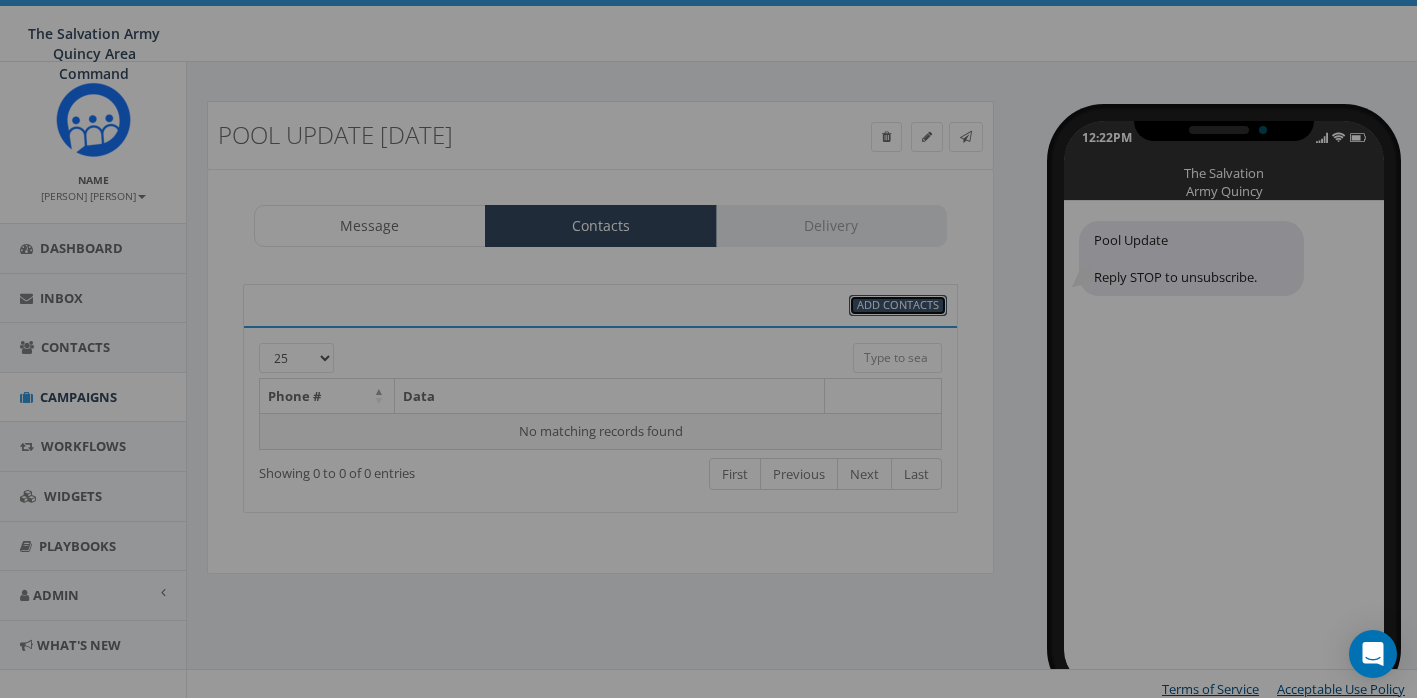 select 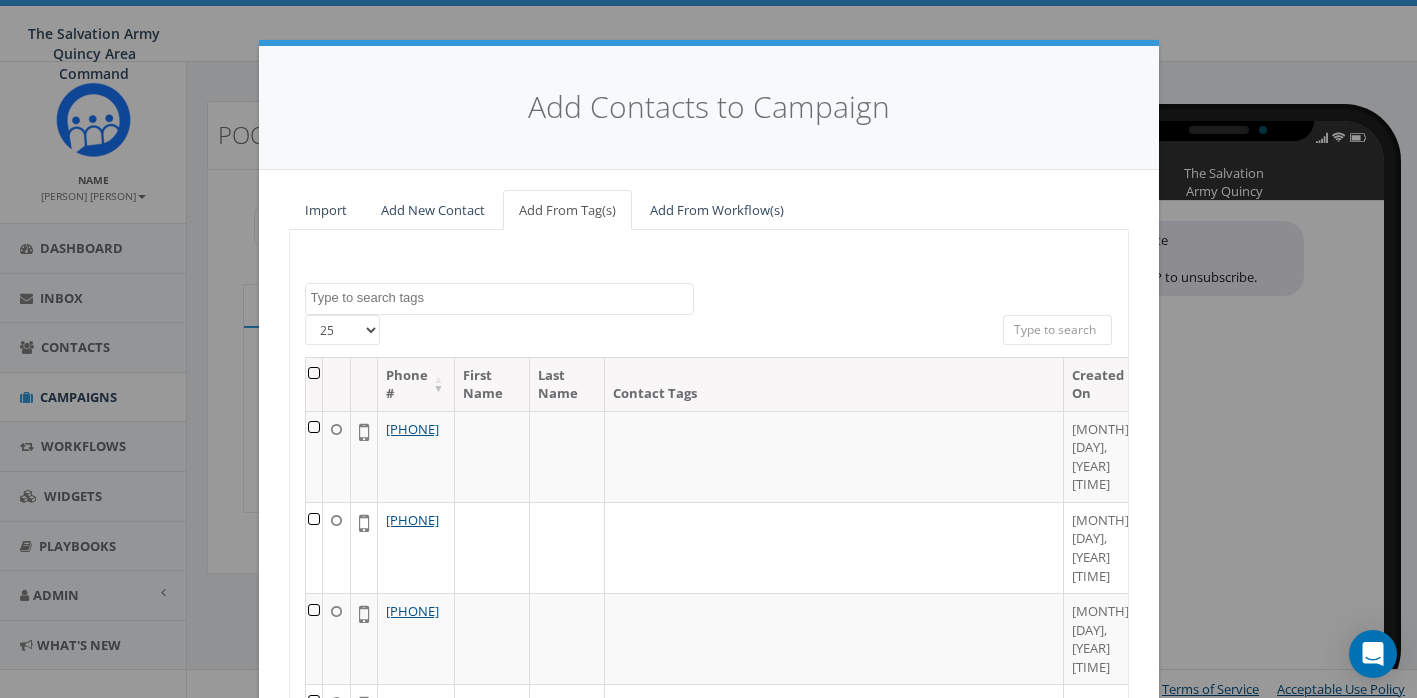 click at bounding box center [502, 298] 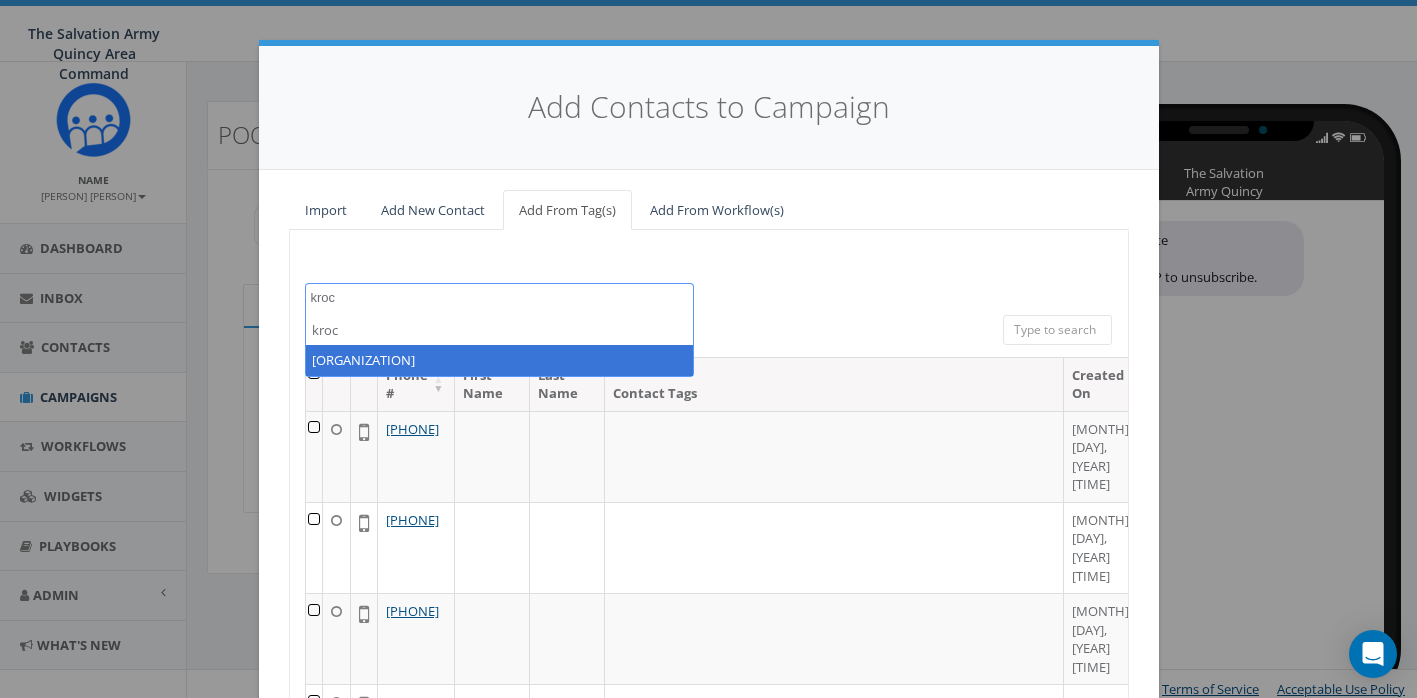 type on "kroc" 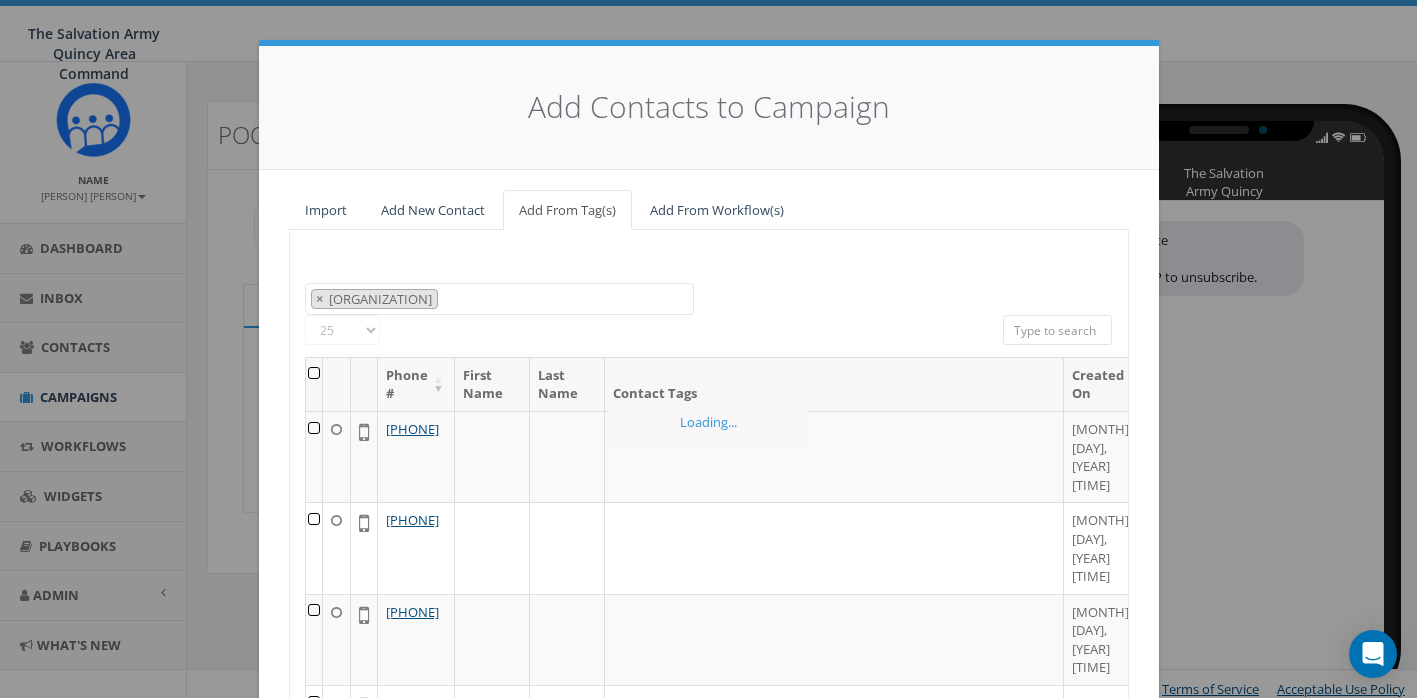 scroll, scrollTop: 280, scrollLeft: 0, axis: vertical 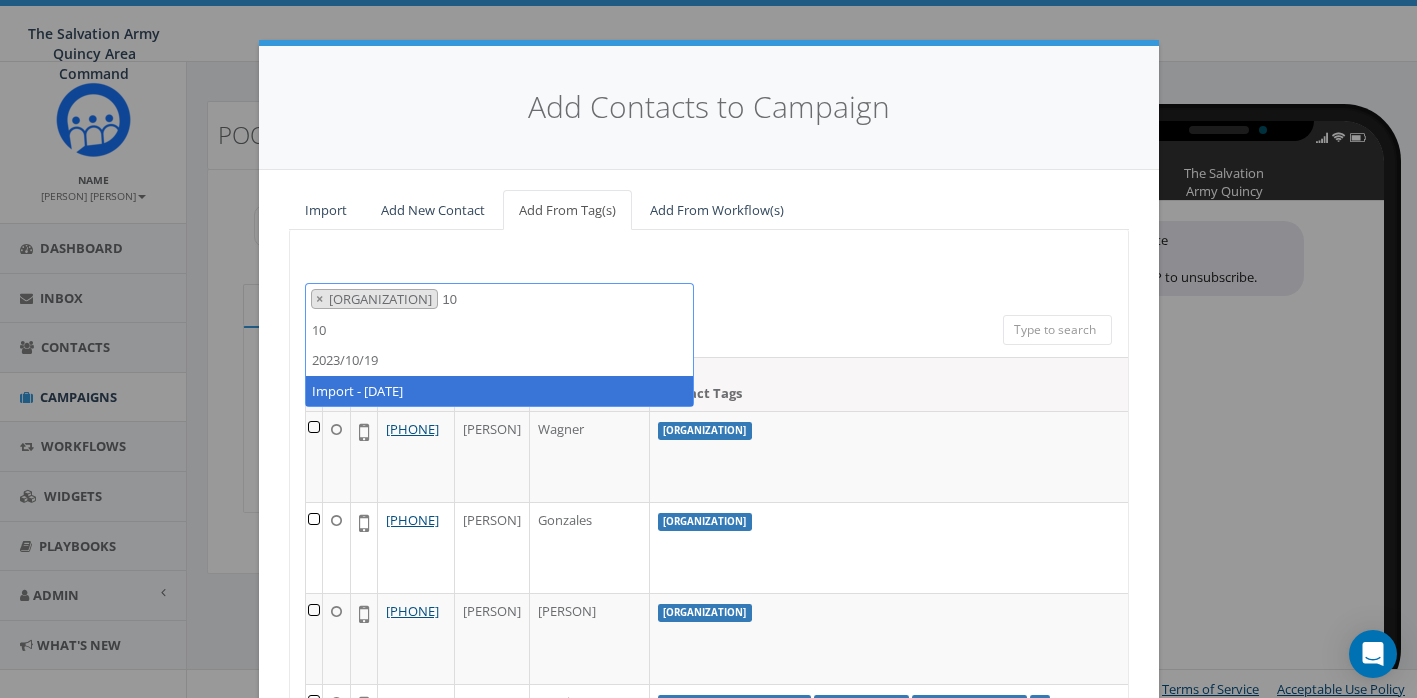 type on "10" 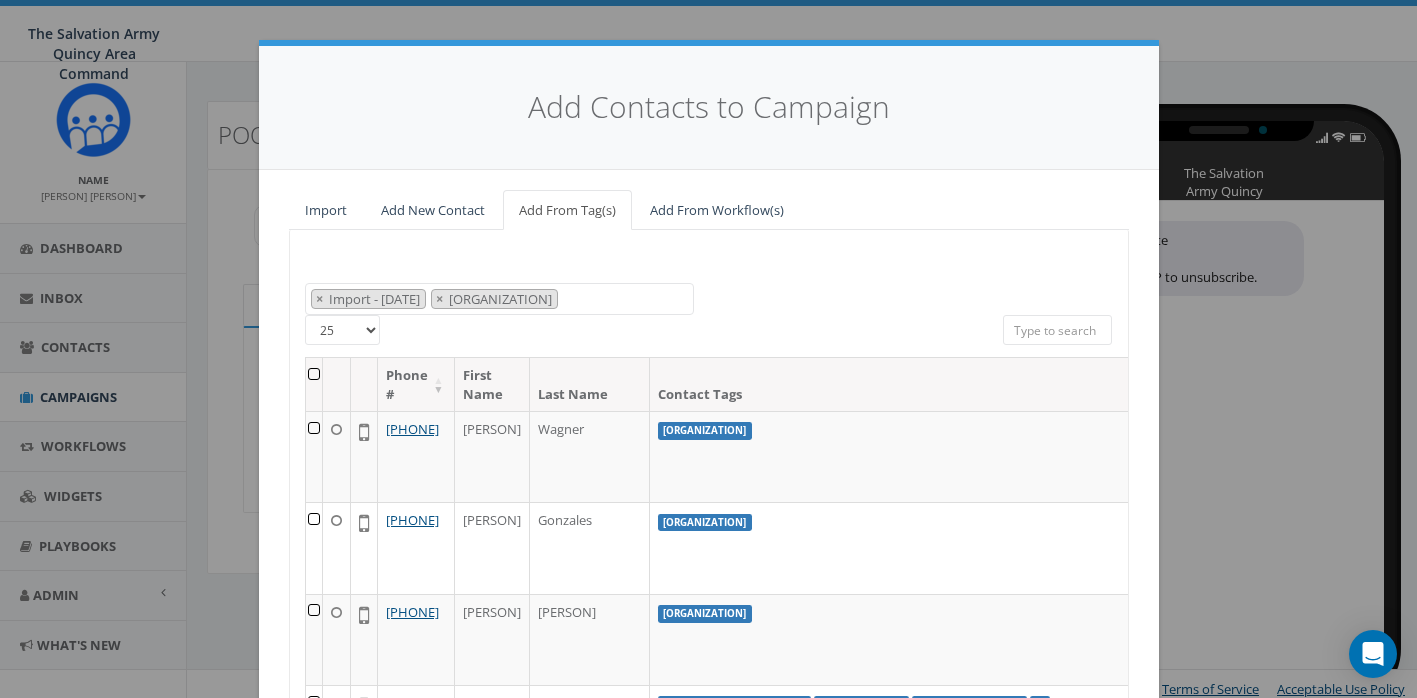 click at bounding box center [314, 384] 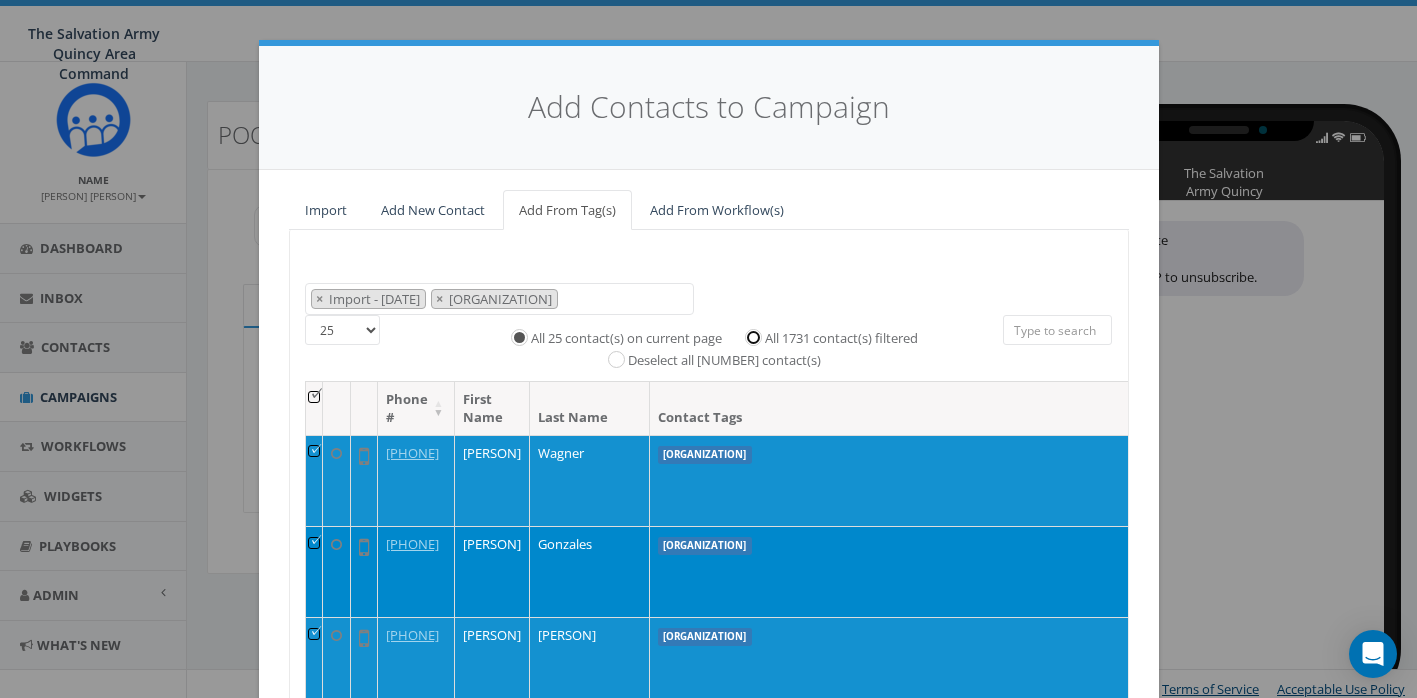 click on "All 1731 contact(s) filtered" at bounding box center [758, 335] 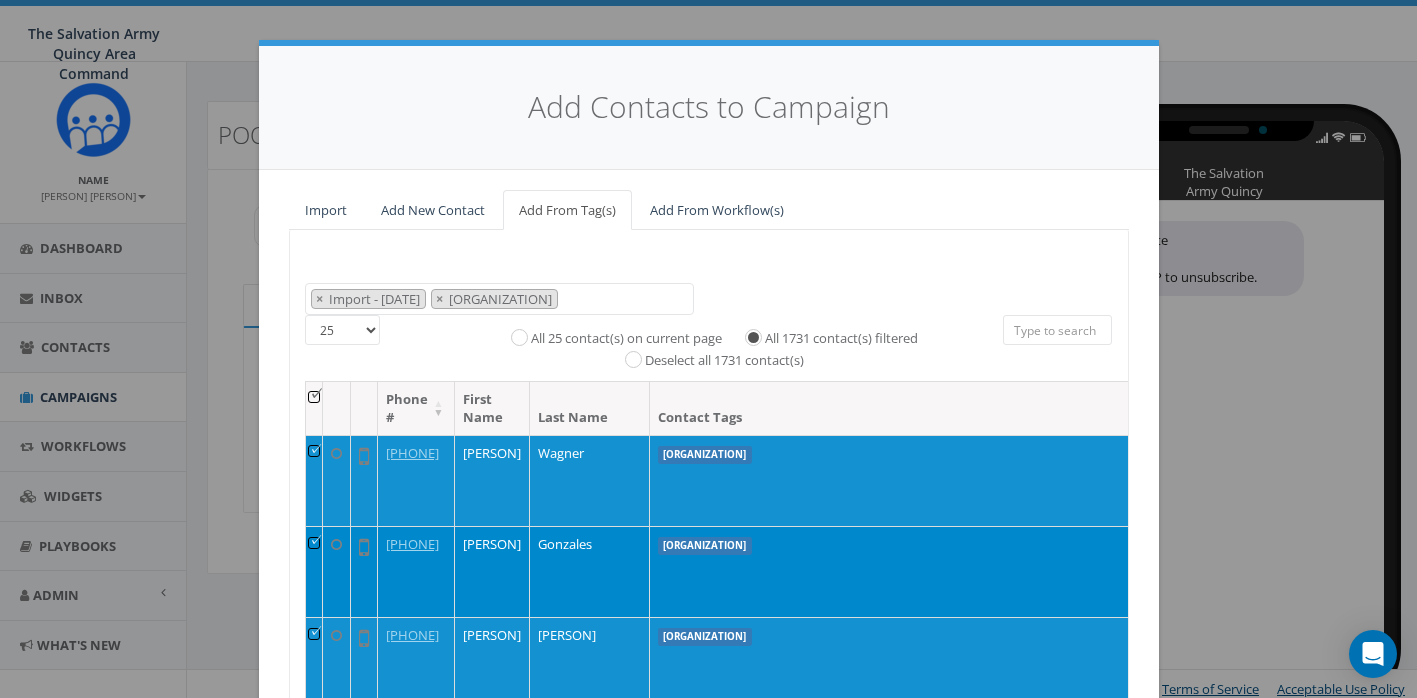 click on "× Import - 10/26/2023 × KrocQcy" at bounding box center [499, 299] 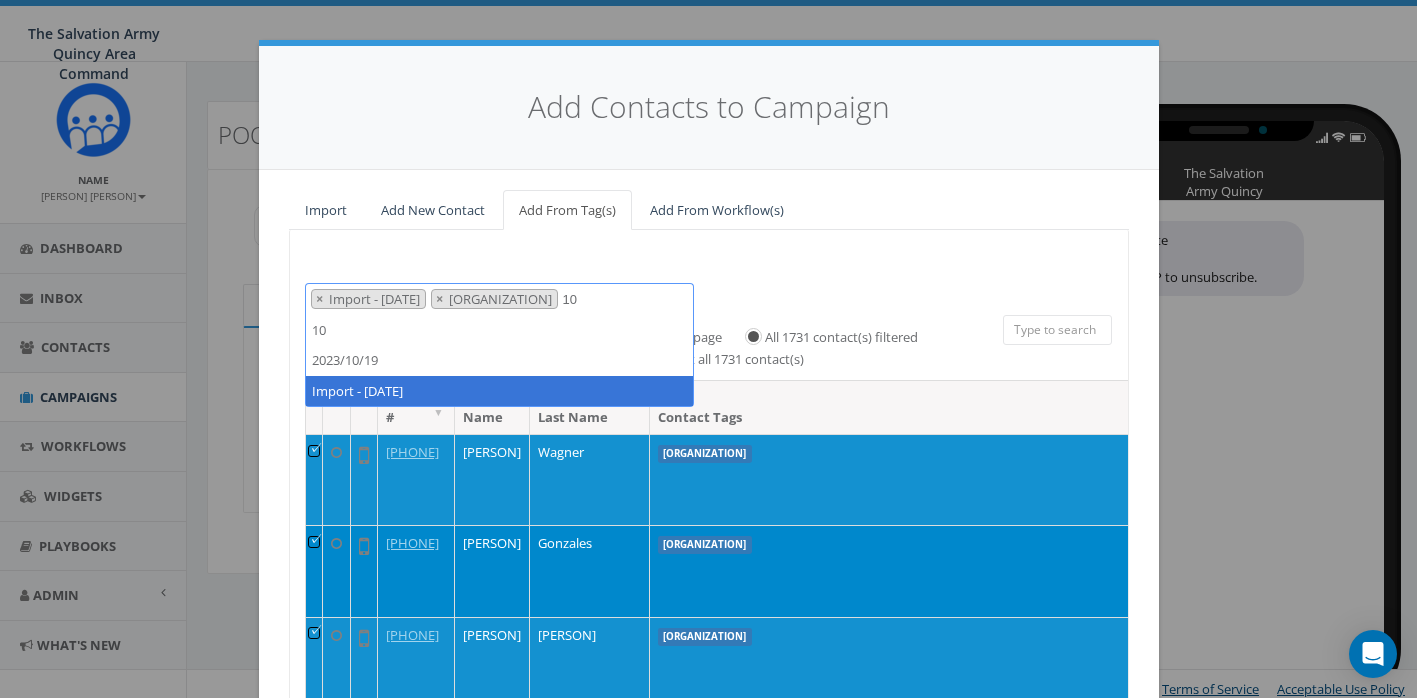 scroll, scrollTop: 0, scrollLeft: 0, axis: both 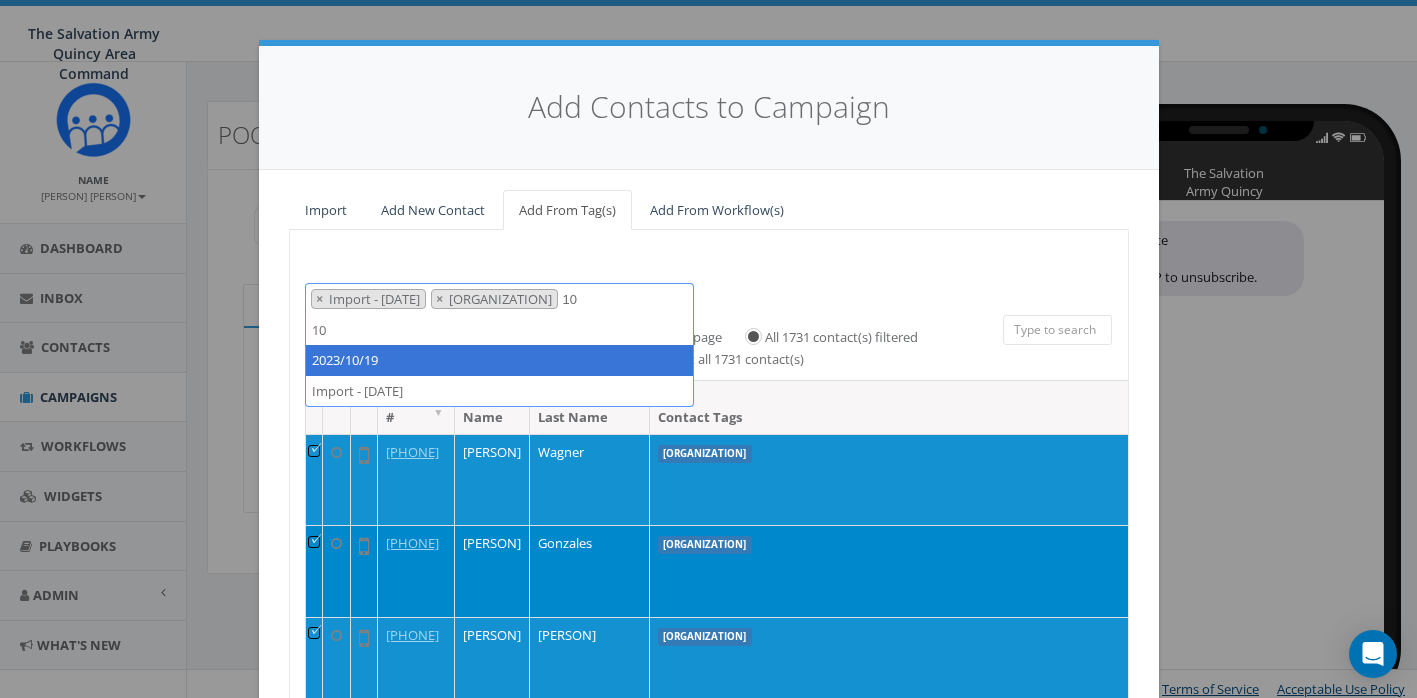 type on "10" 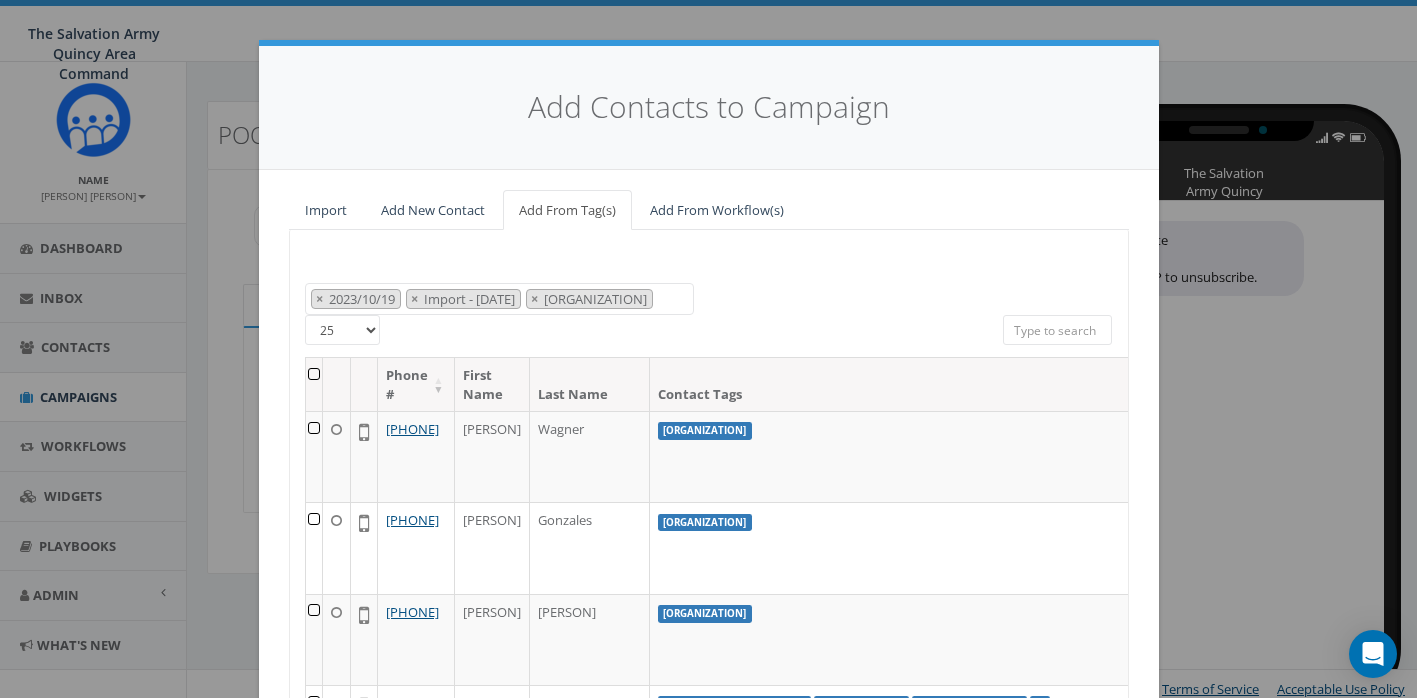 click at bounding box center (314, 384) 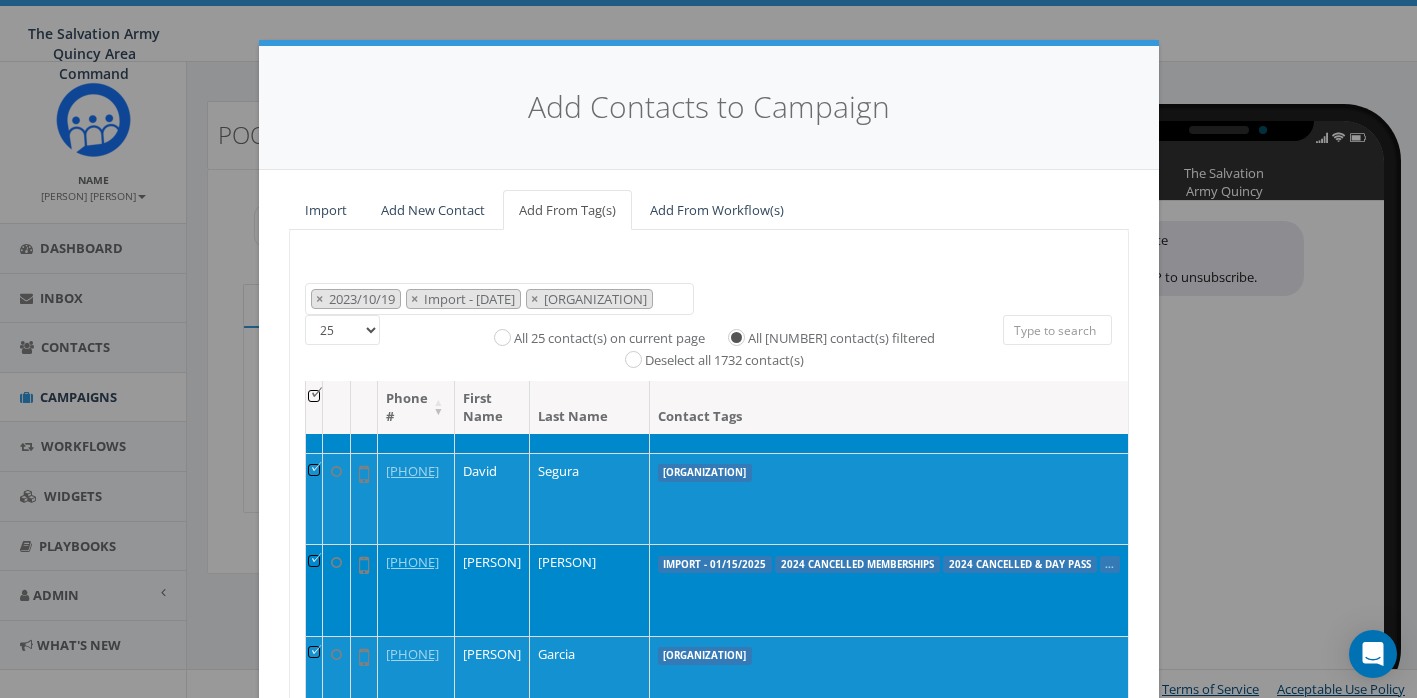 scroll, scrollTop: 1460, scrollLeft: 0, axis: vertical 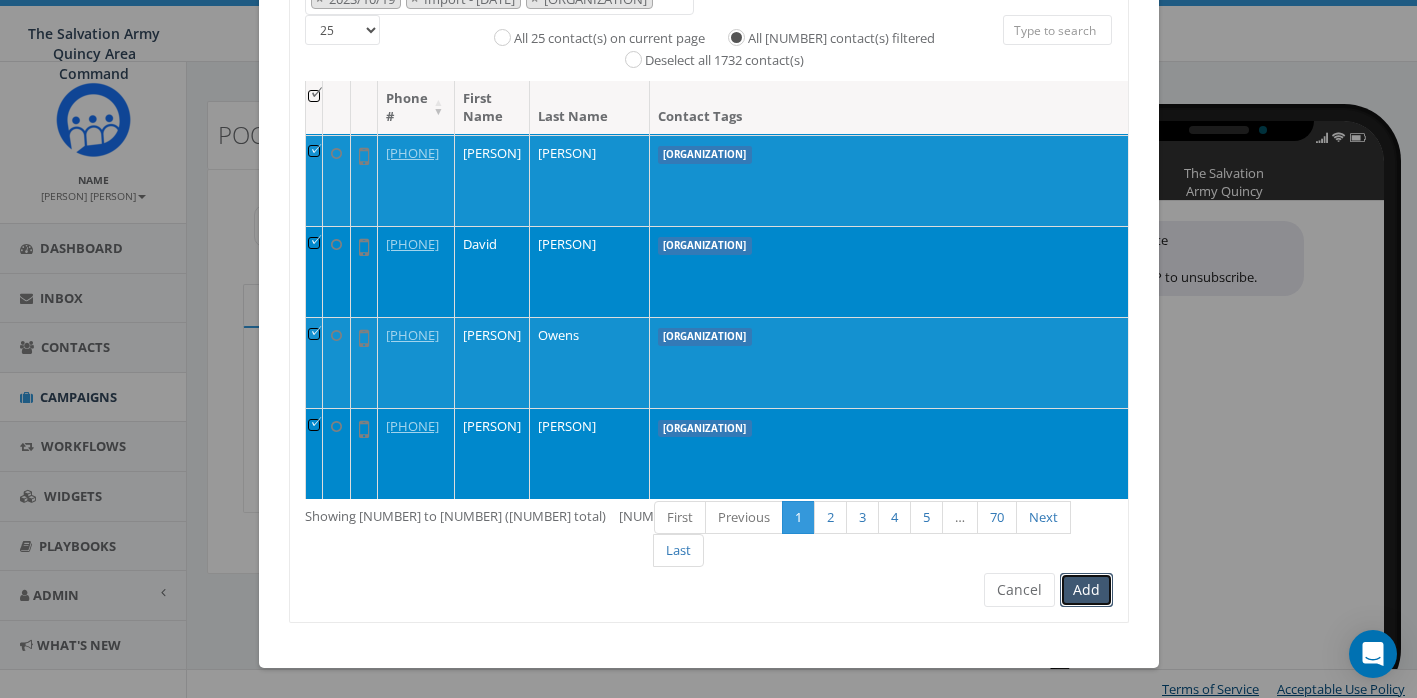 click on "Add" at bounding box center (1086, 590) 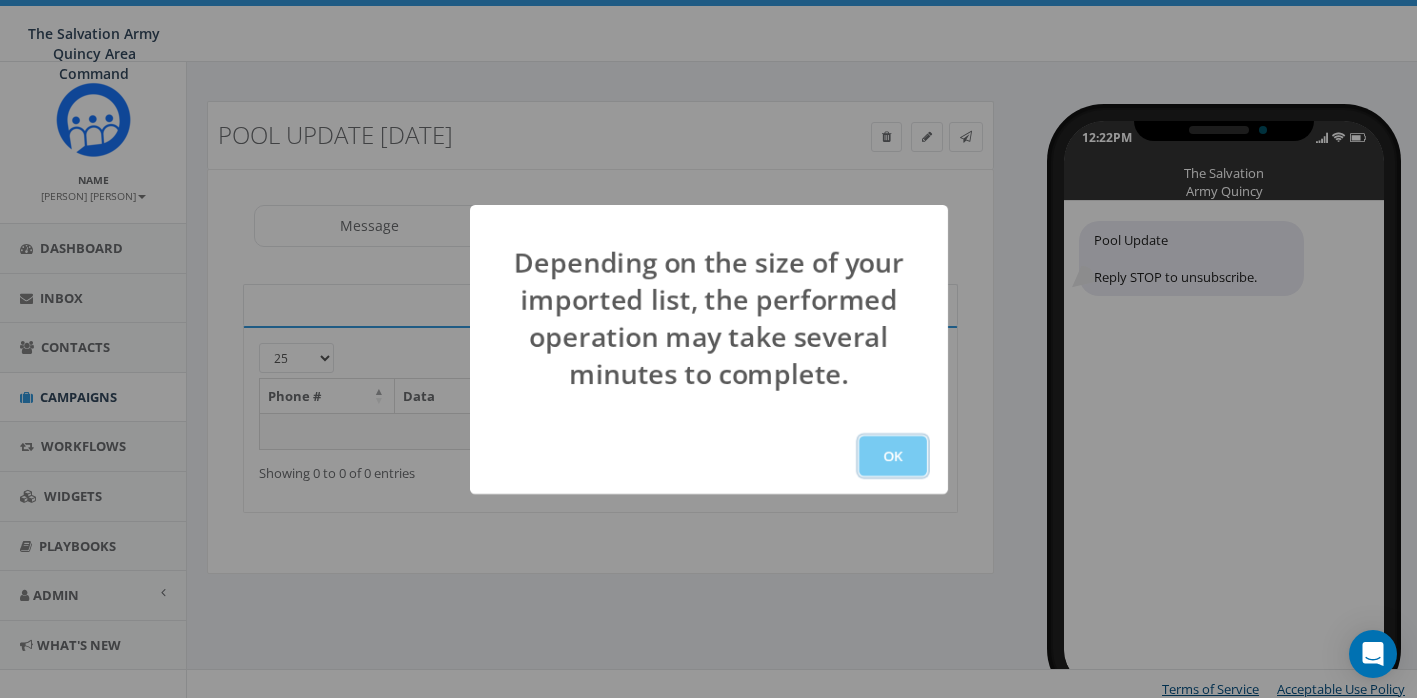 click on "OK" at bounding box center (893, 456) 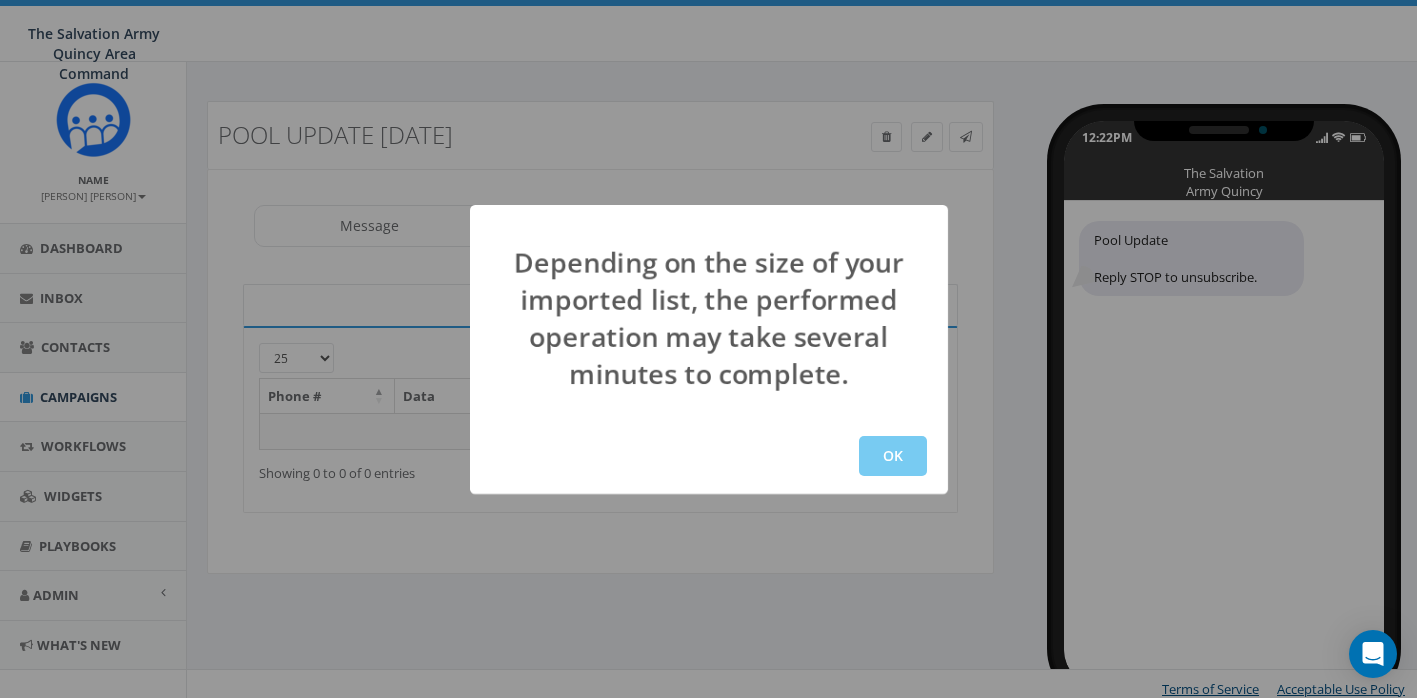 scroll, scrollTop: 10, scrollLeft: 0, axis: vertical 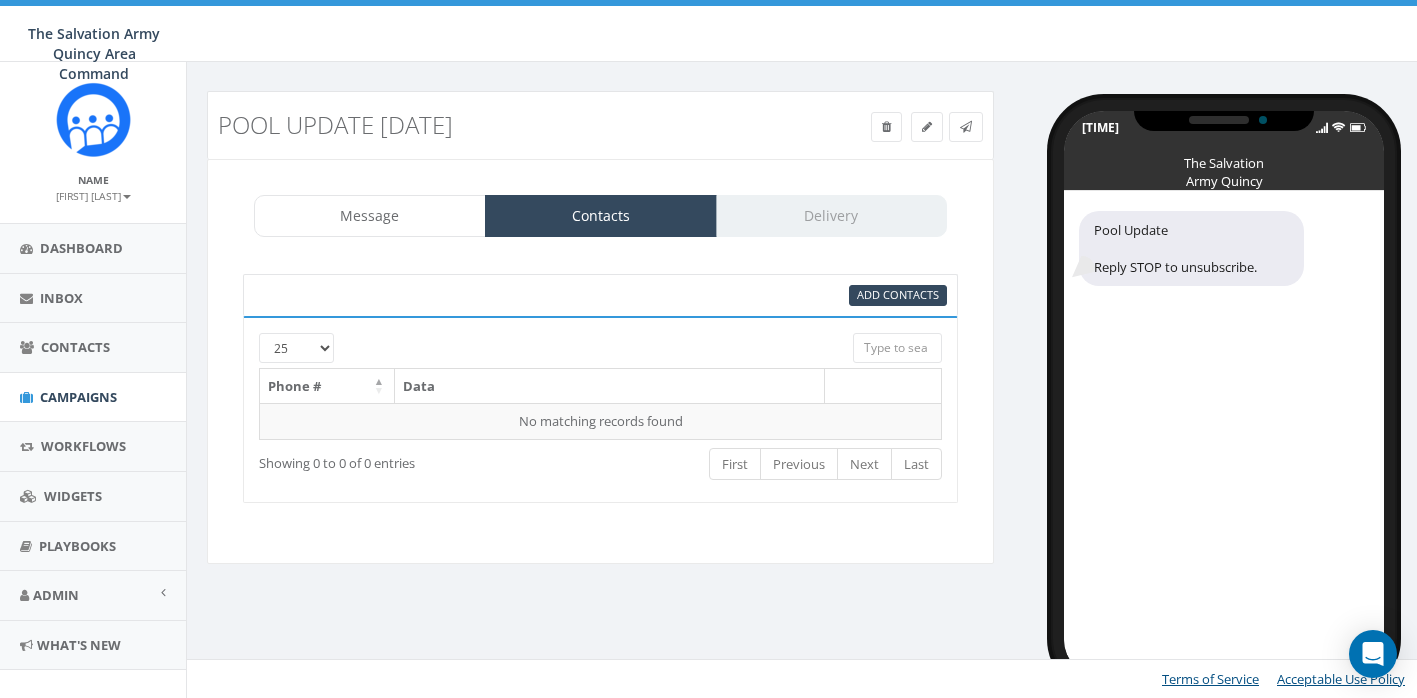 click on "Pool Update 08/04/2025 Test Message Status:" at bounding box center [600, 125] 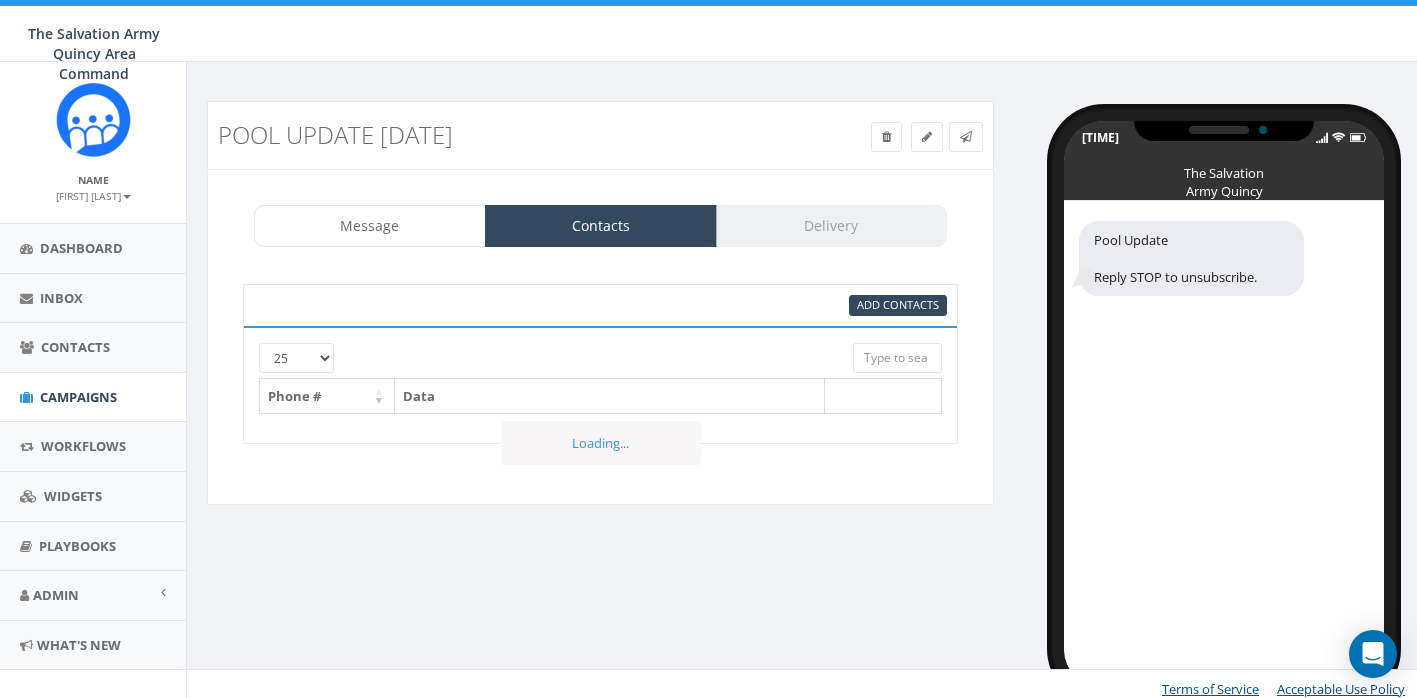 scroll, scrollTop: 10, scrollLeft: 0, axis: vertical 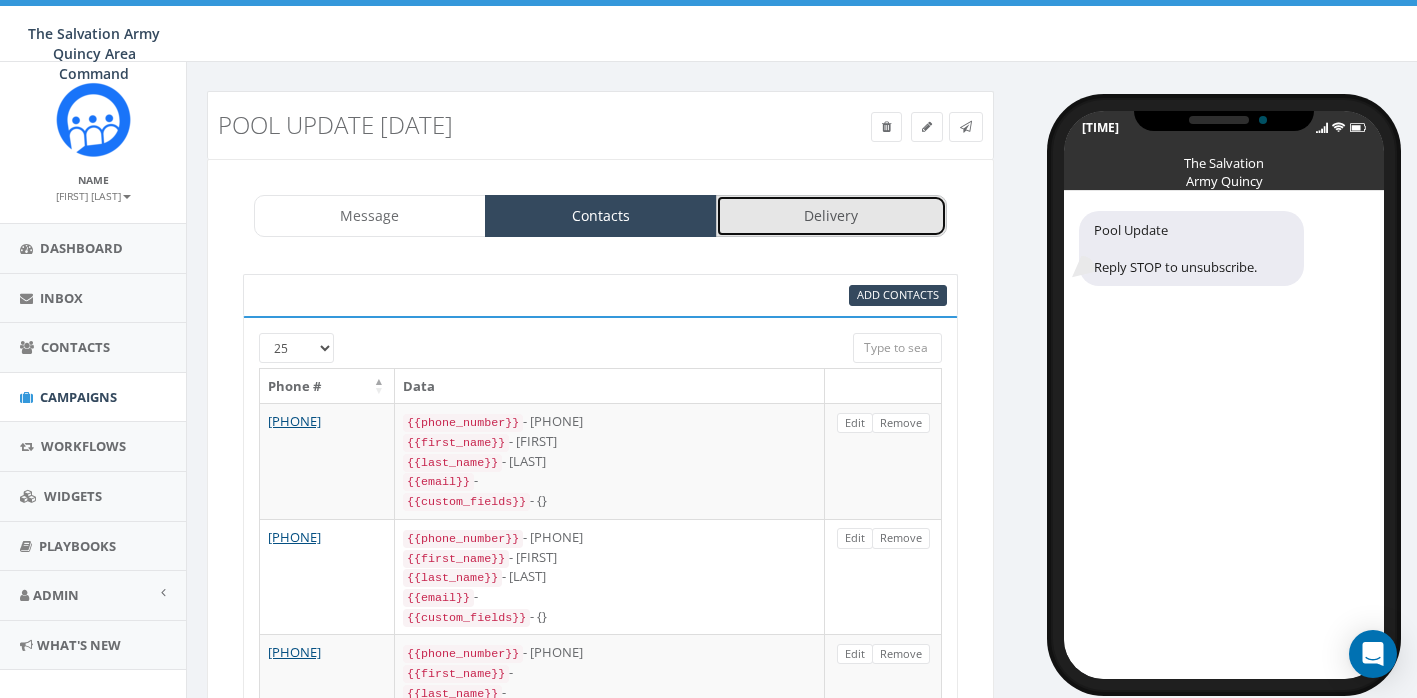 click on "Delivery" at bounding box center (832, 216) 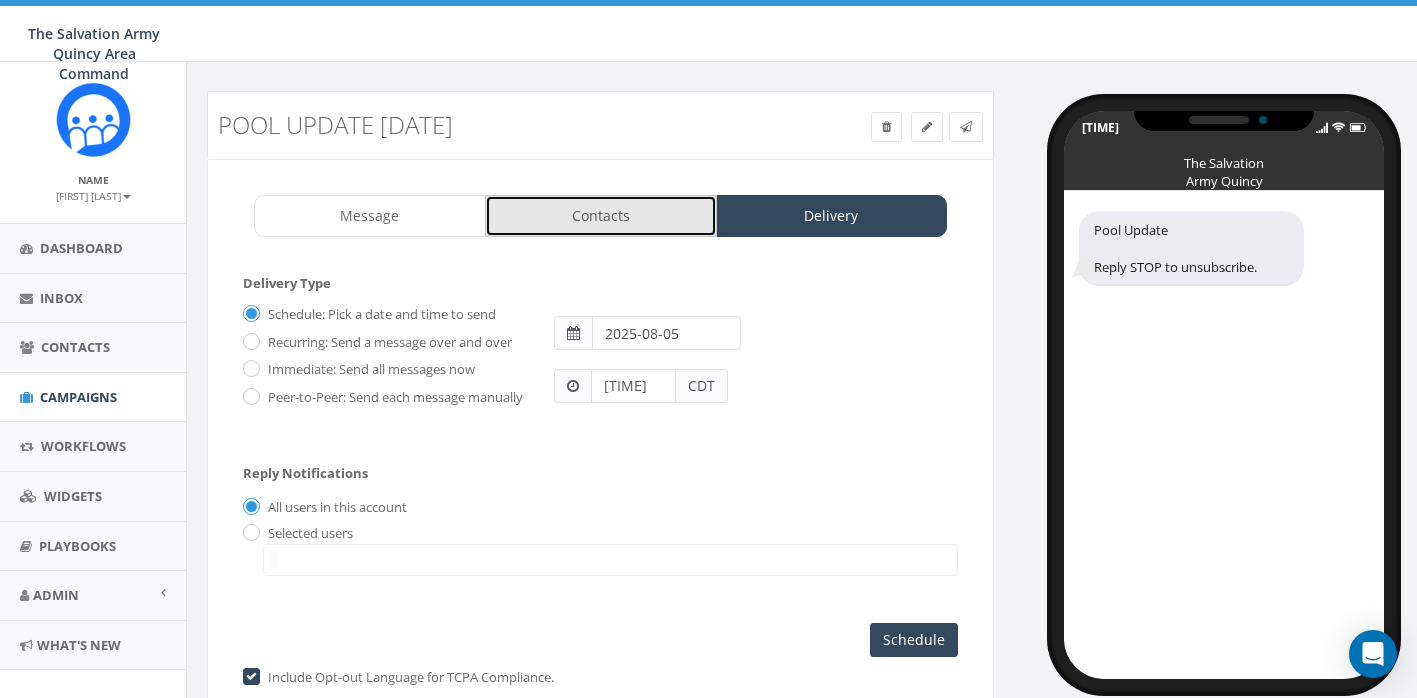 click on "Contacts" at bounding box center (601, 216) 